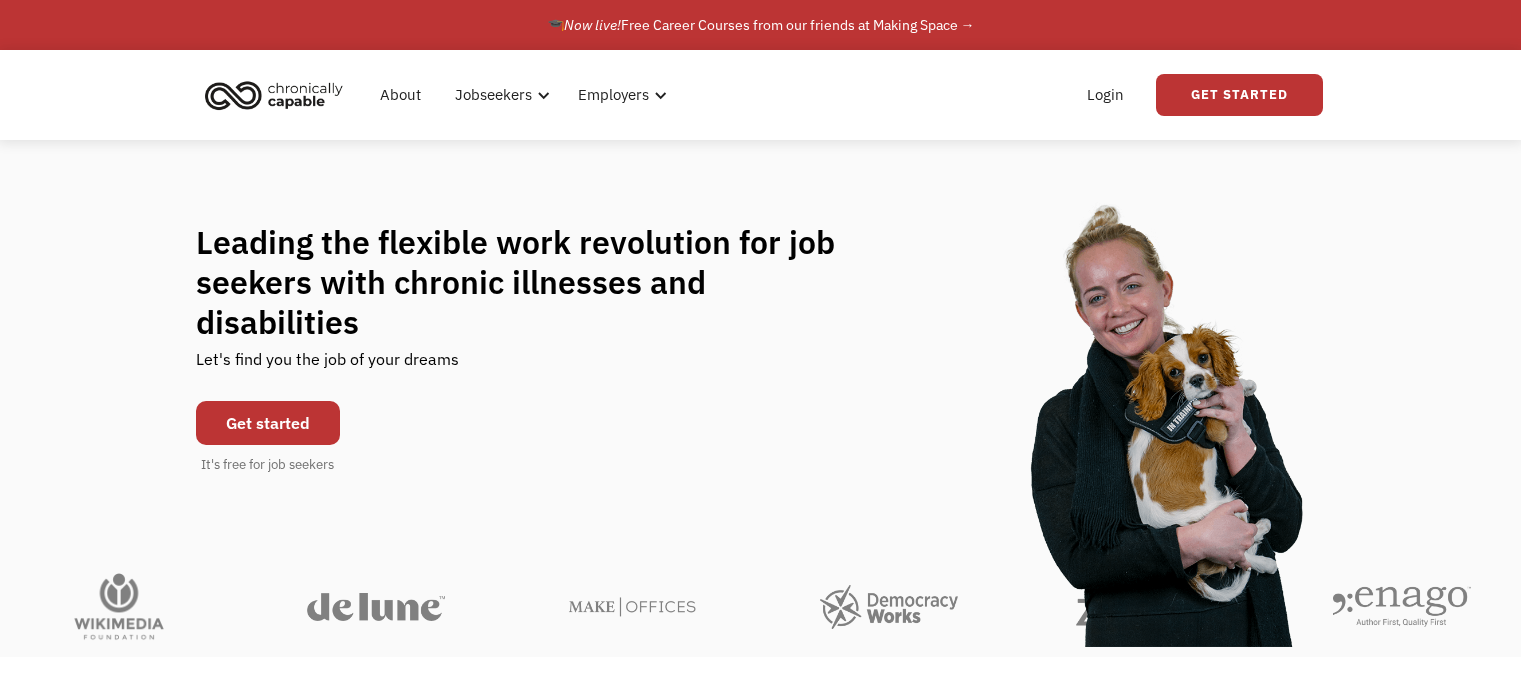 scroll, scrollTop: 0, scrollLeft: 0, axis: both 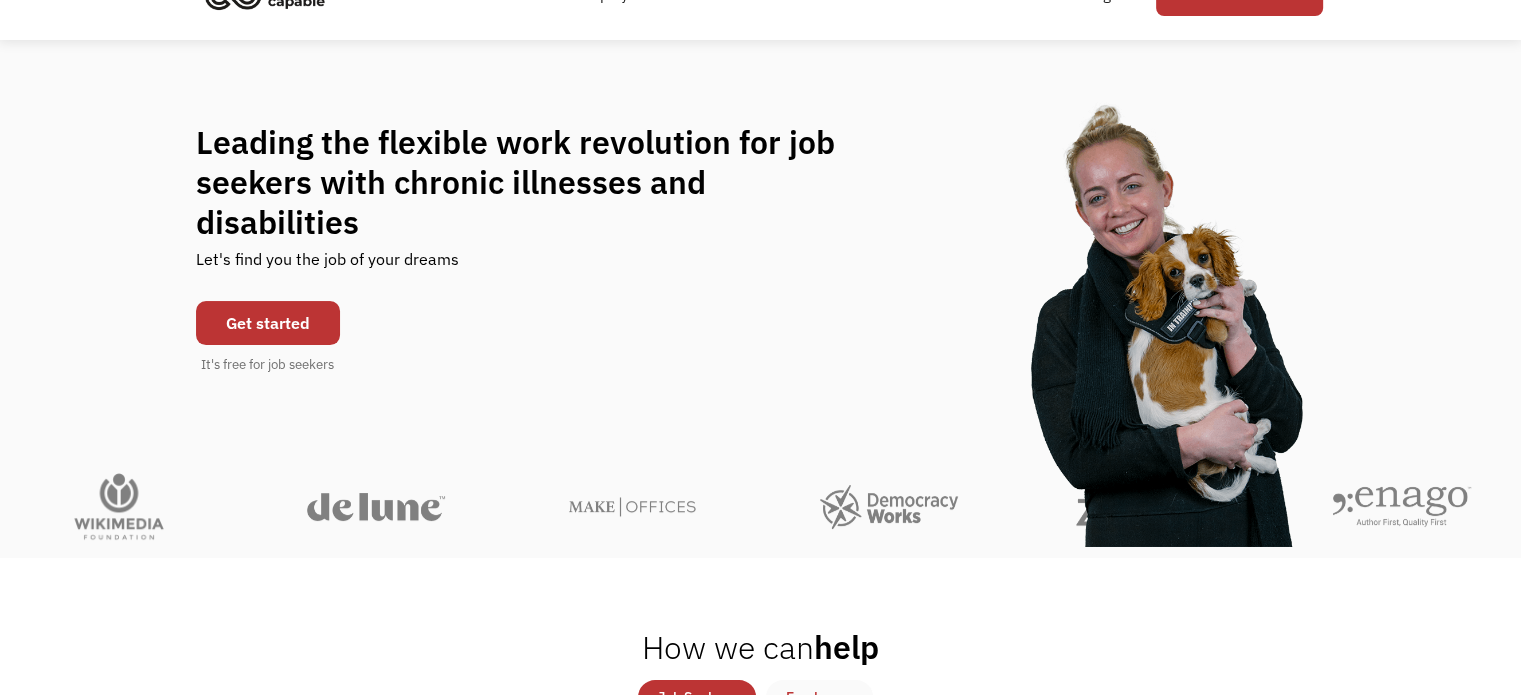 click on "Get started" at bounding box center (268, 323) 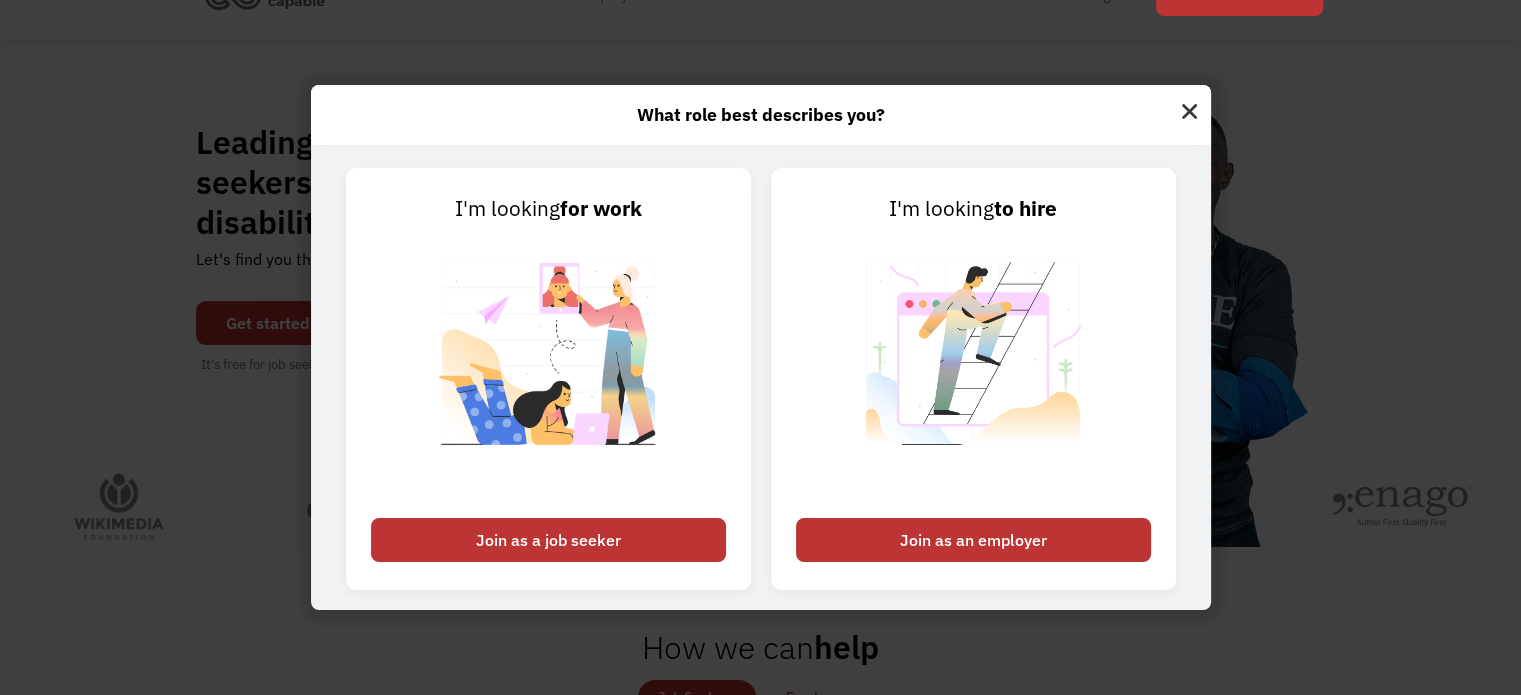 click at bounding box center (1189, 109) 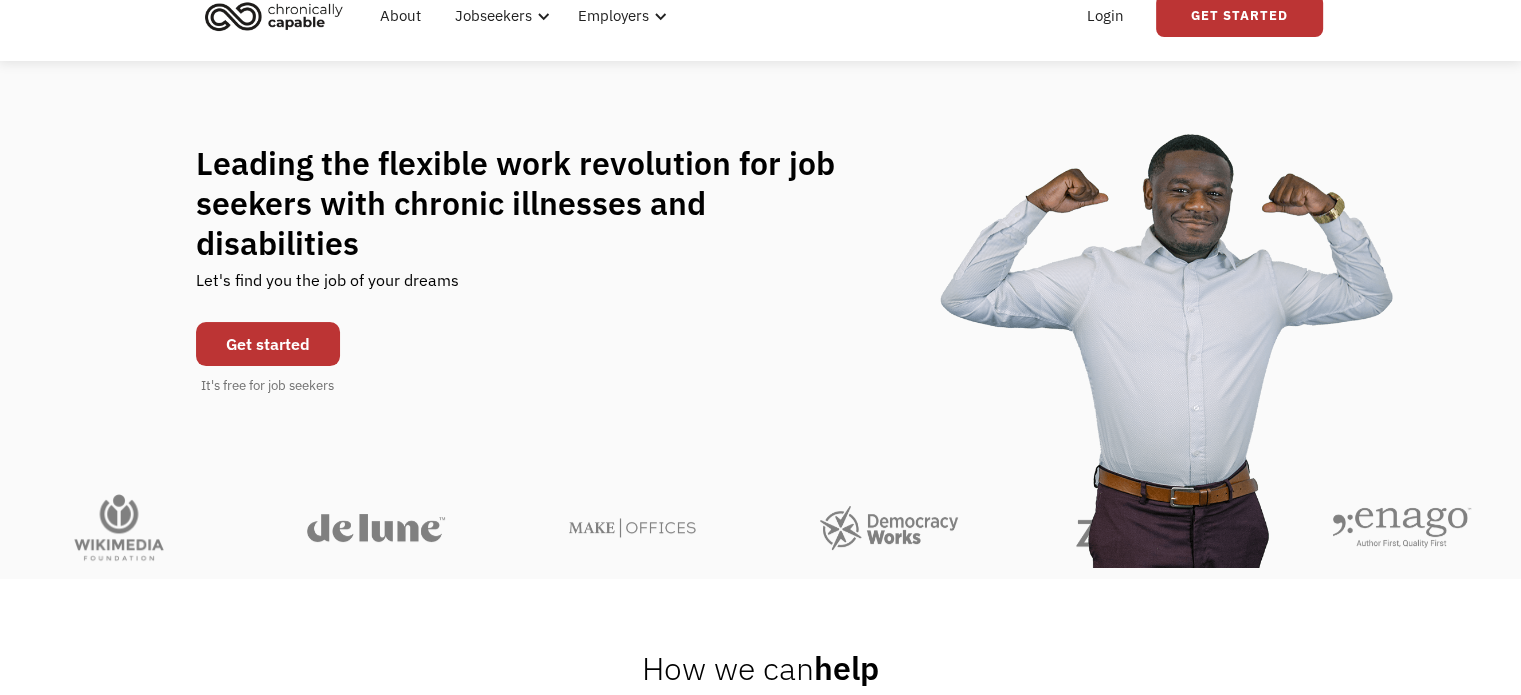 scroll, scrollTop: 0, scrollLeft: 0, axis: both 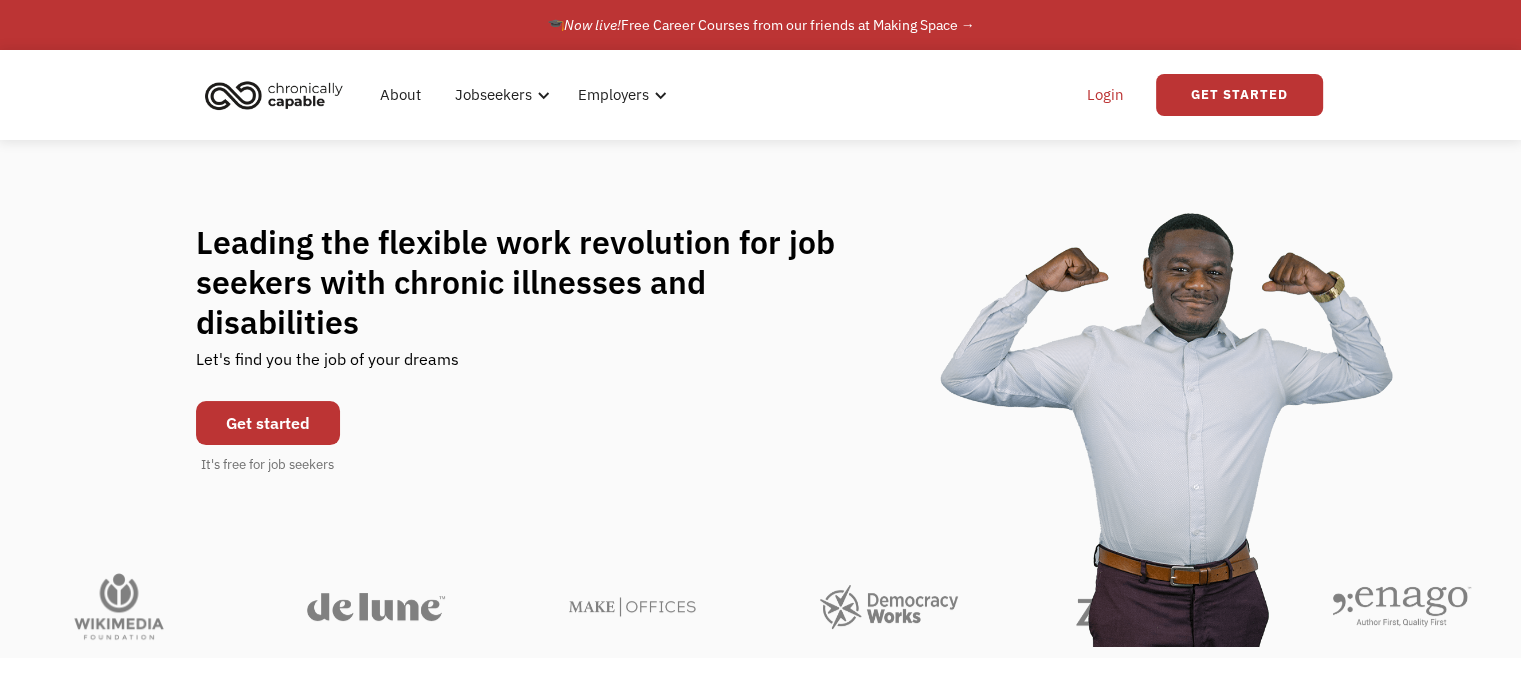 click on "Login" at bounding box center (1105, 95) 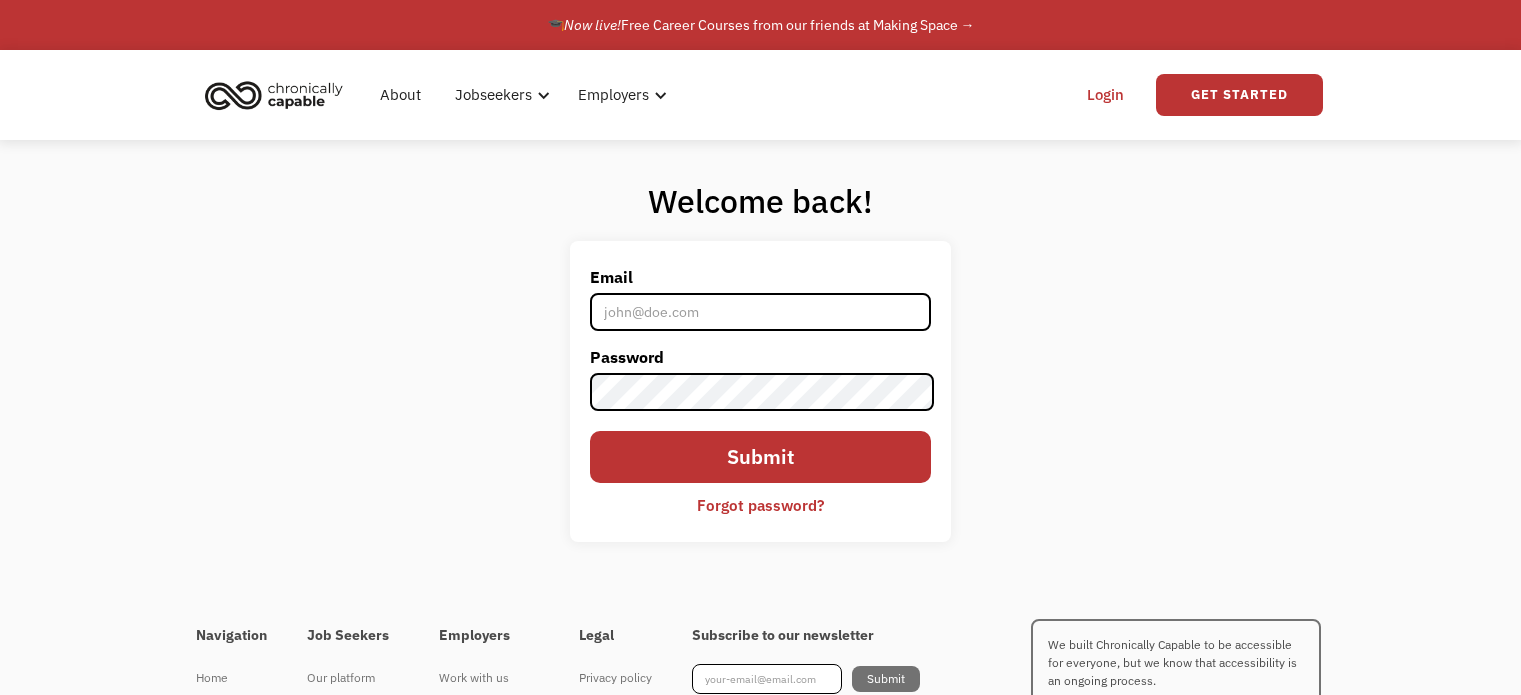 scroll, scrollTop: 0, scrollLeft: 0, axis: both 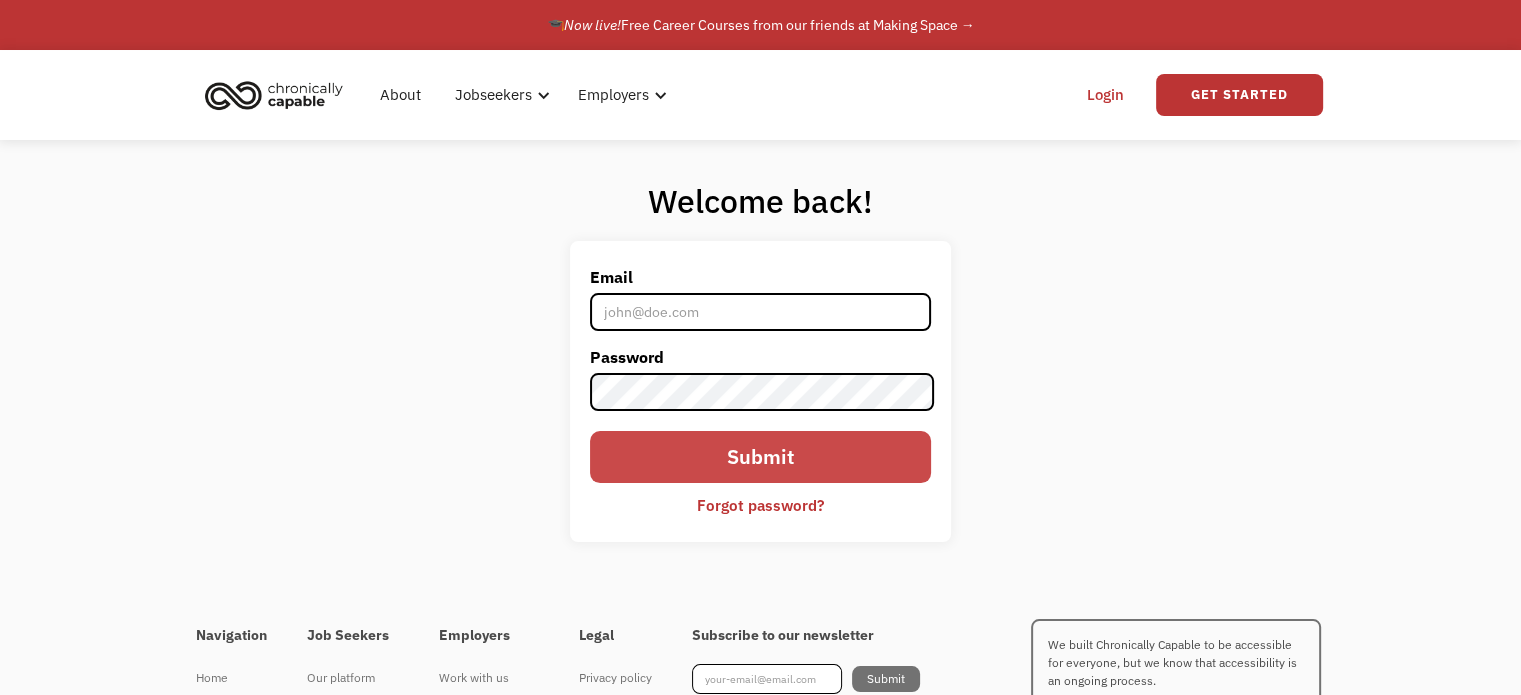 type on "[EMAIL]" 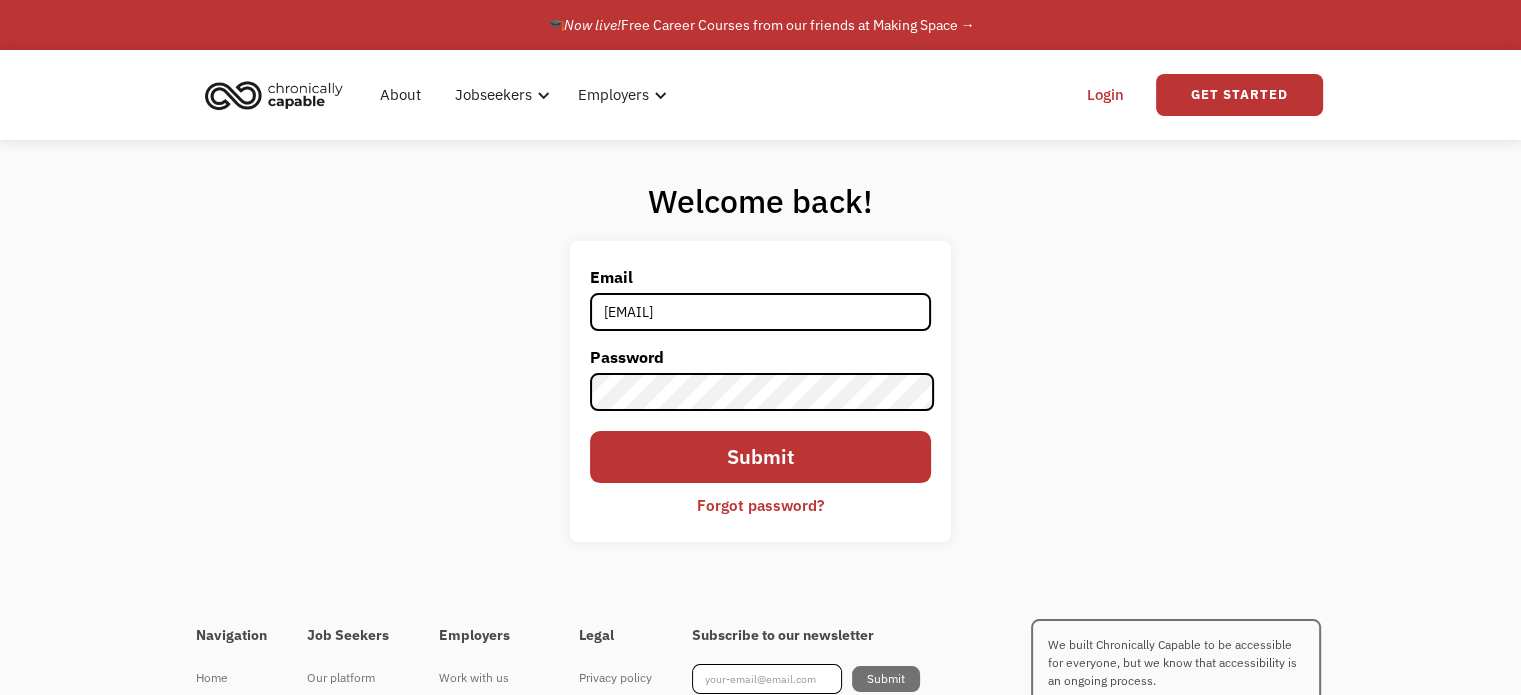 click on "Submit" at bounding box center (760, 457) 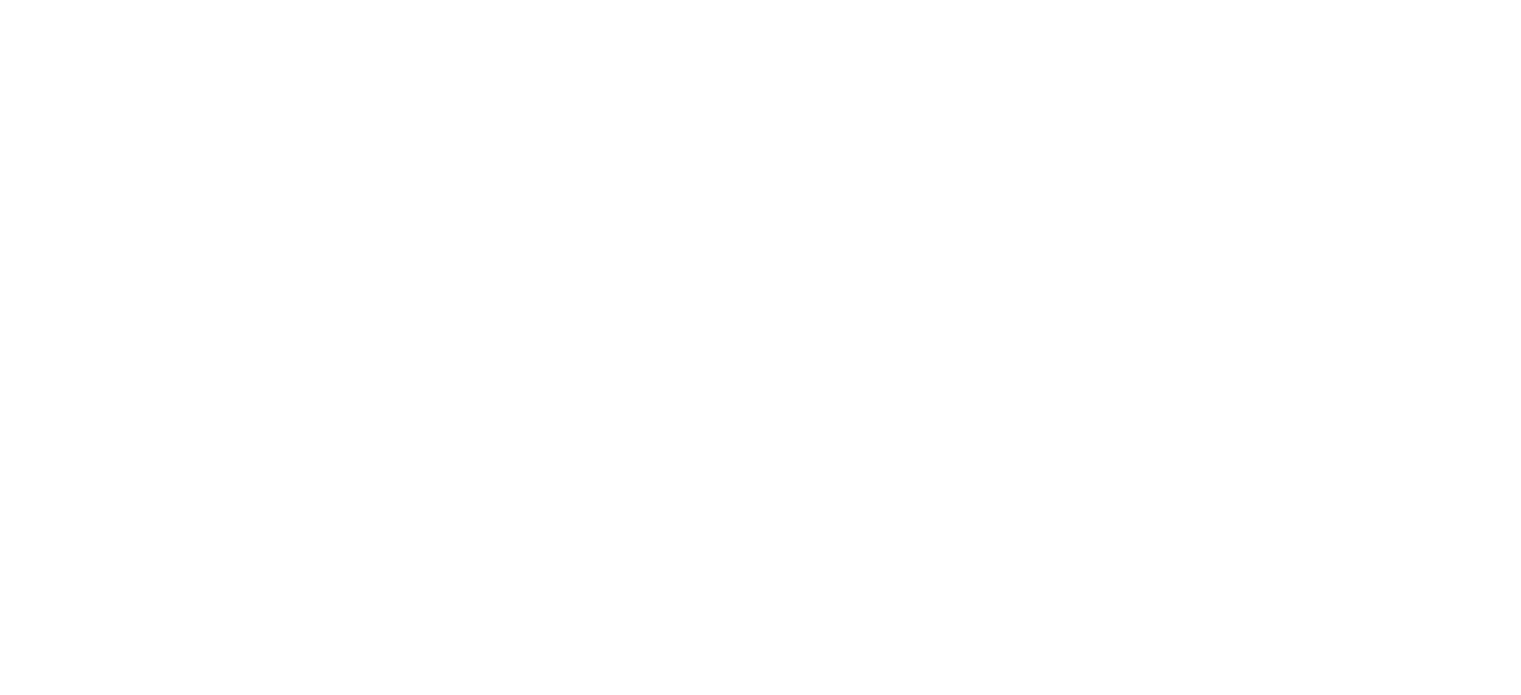 scroll, scrollTop: 0, scrollLeft: 0, axis: both 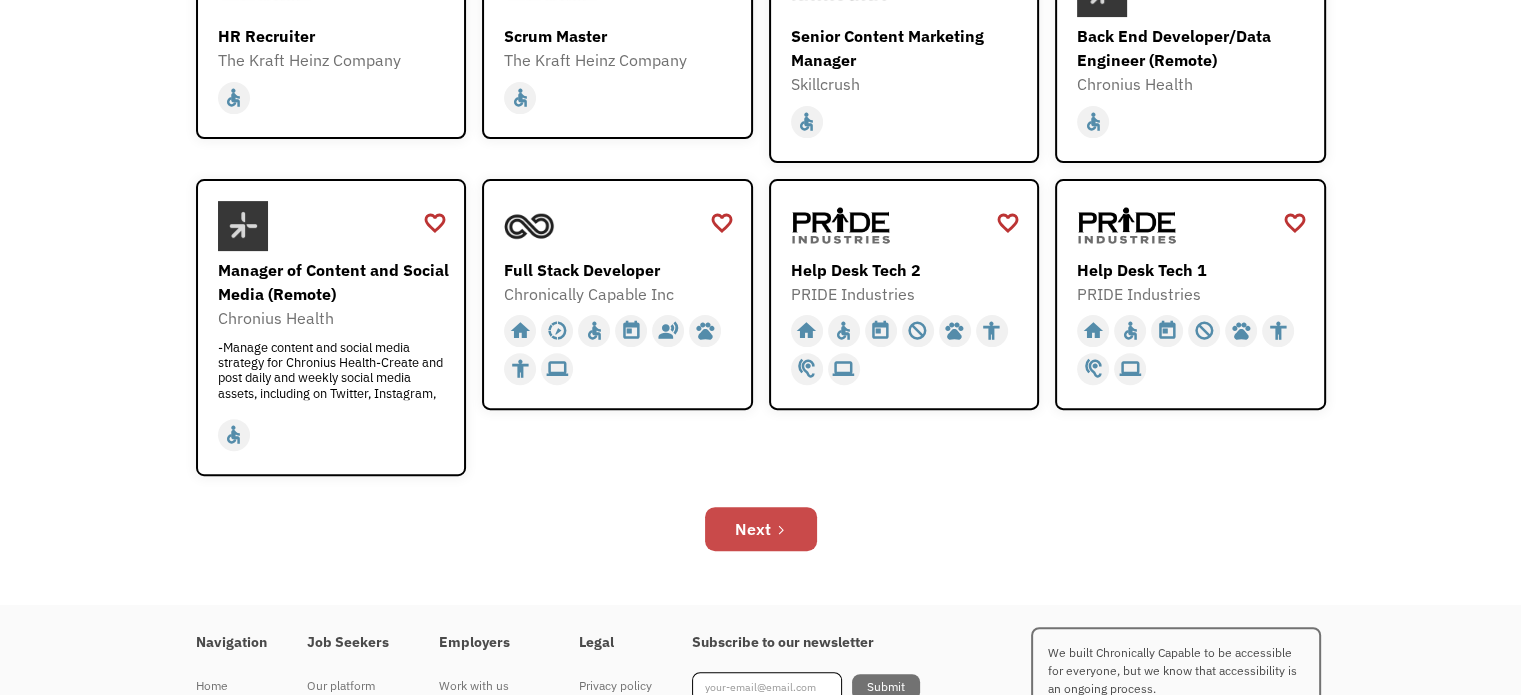 click on "Next" at bounding box center [753, 529] 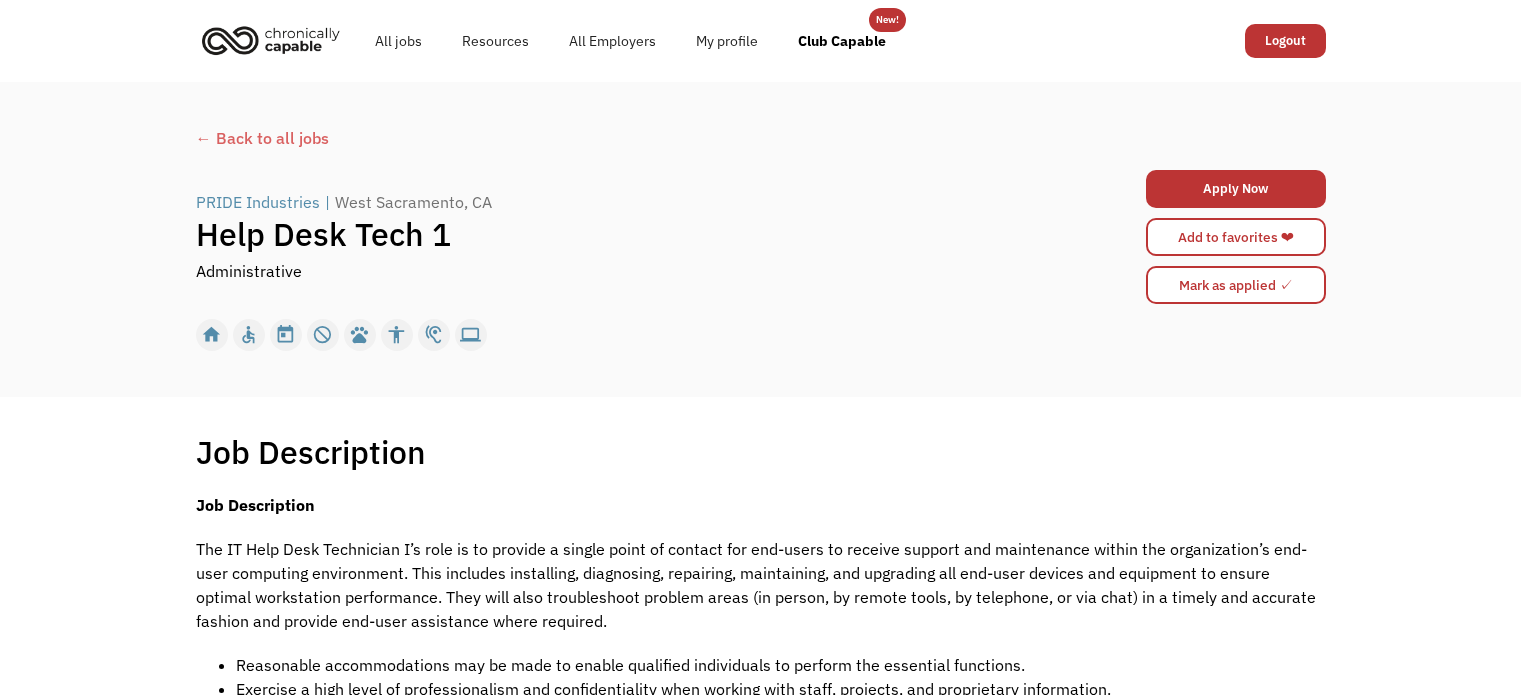 scroll, scrollTop: 0, scrollLeft: 0, axis: both 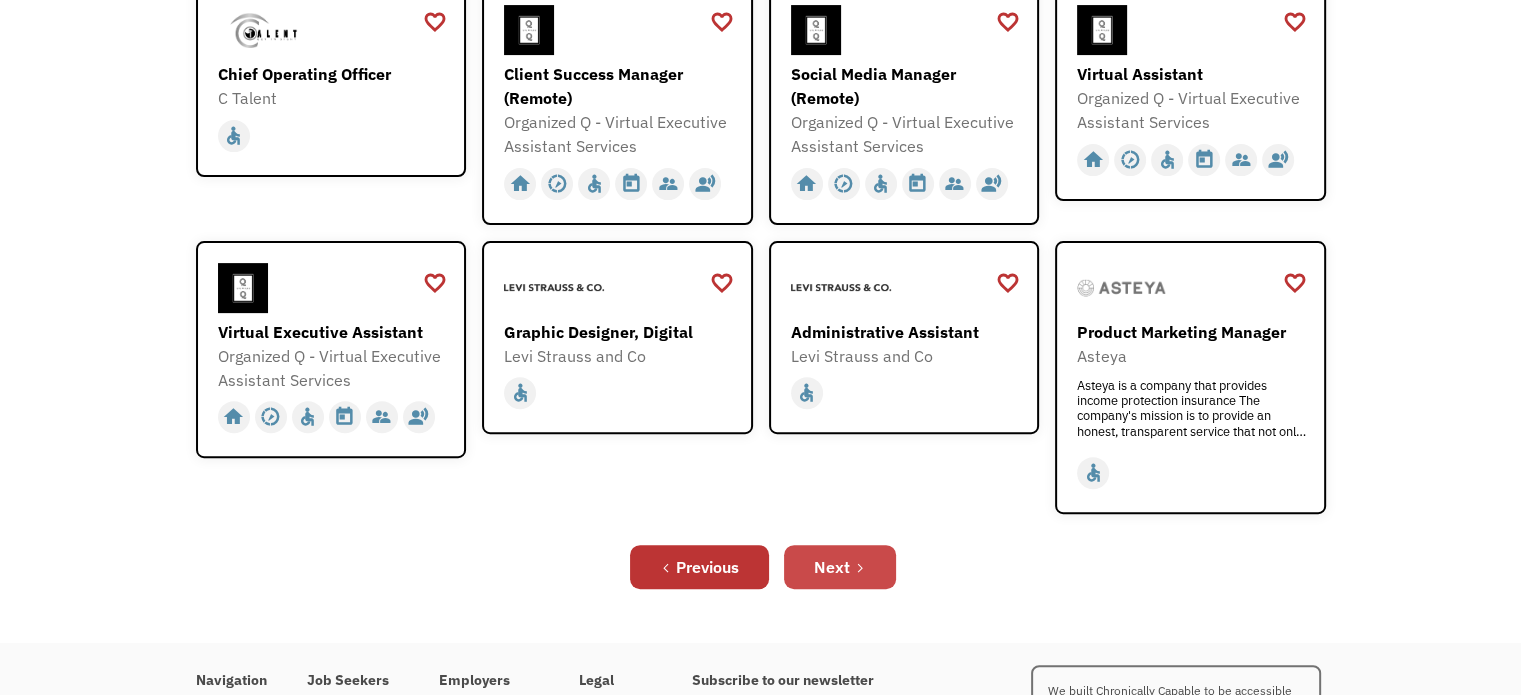 click on "Next" at bounding box center [840, 567] 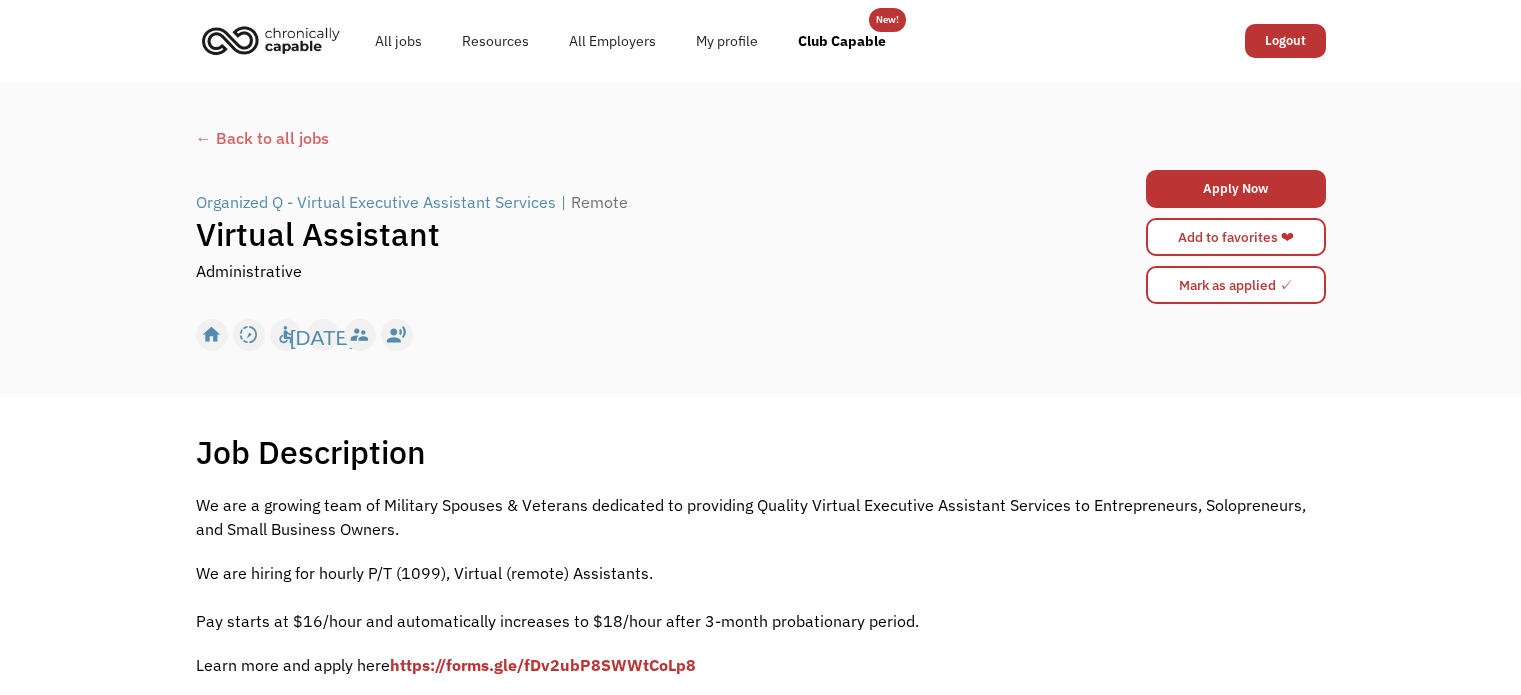 scroll, scrollTop: 0, scrollLeft: 0, axis: both 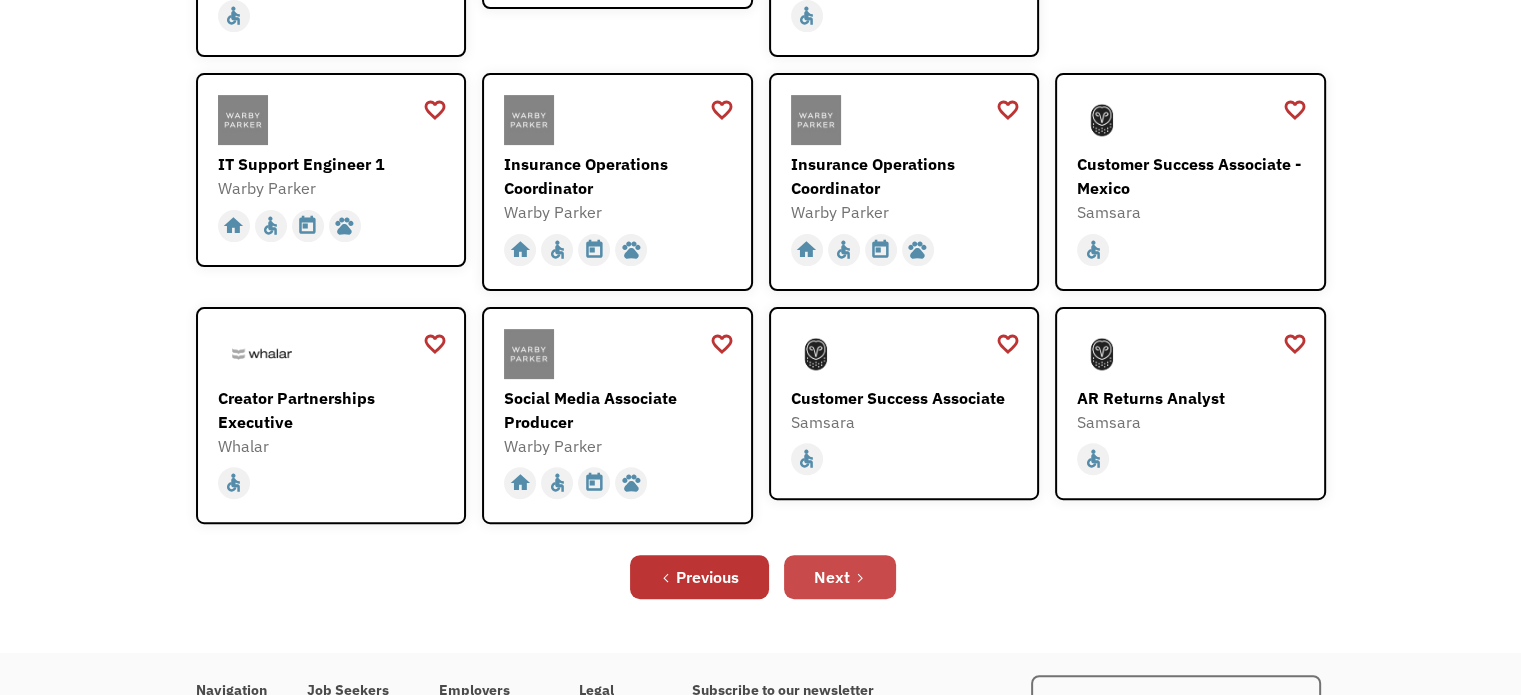 click on "Next" at bounding box center (832, 577) 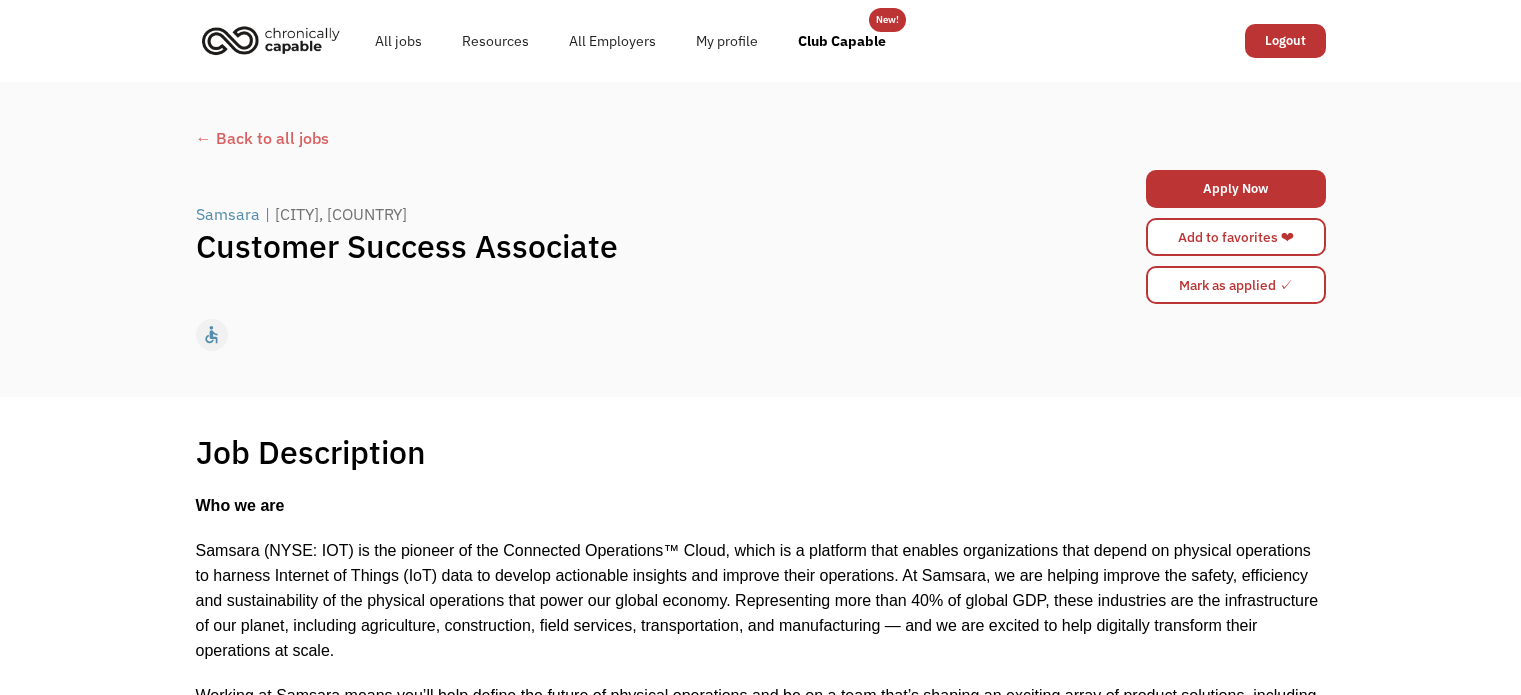 scroll, scrollTop: 0, scrollLeft: 0, axis: both 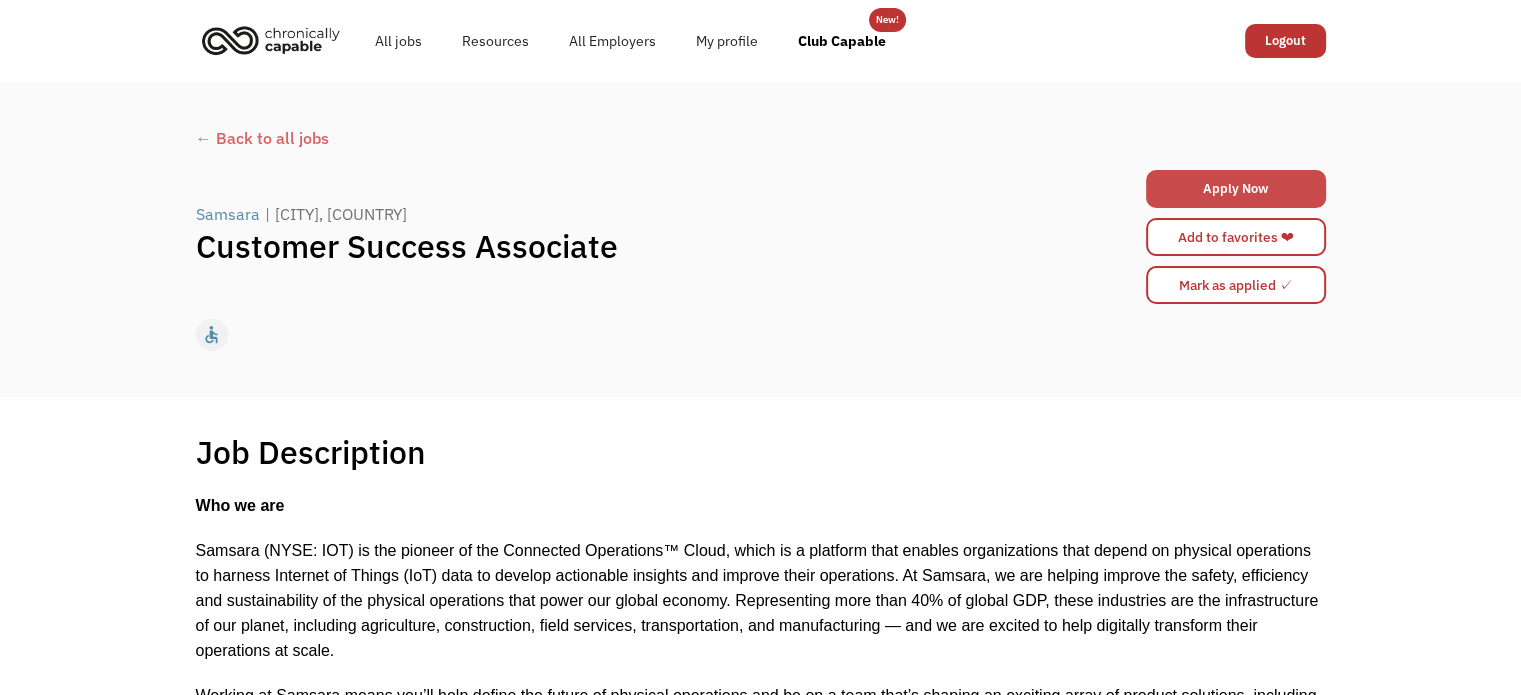 click on "Apply Now" at bounding box center (1236, 189) 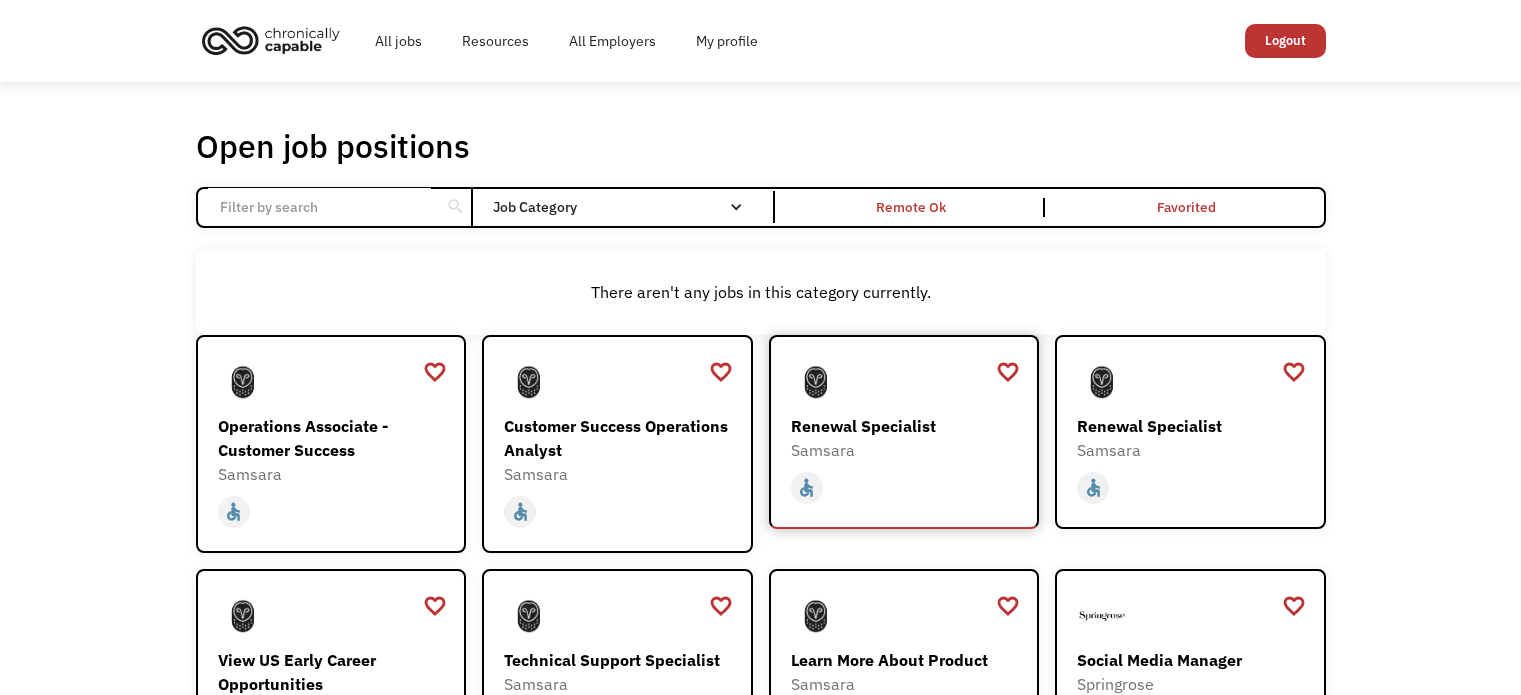 scroll, scrollTop: 0, scrollLeft: 0, axis: both 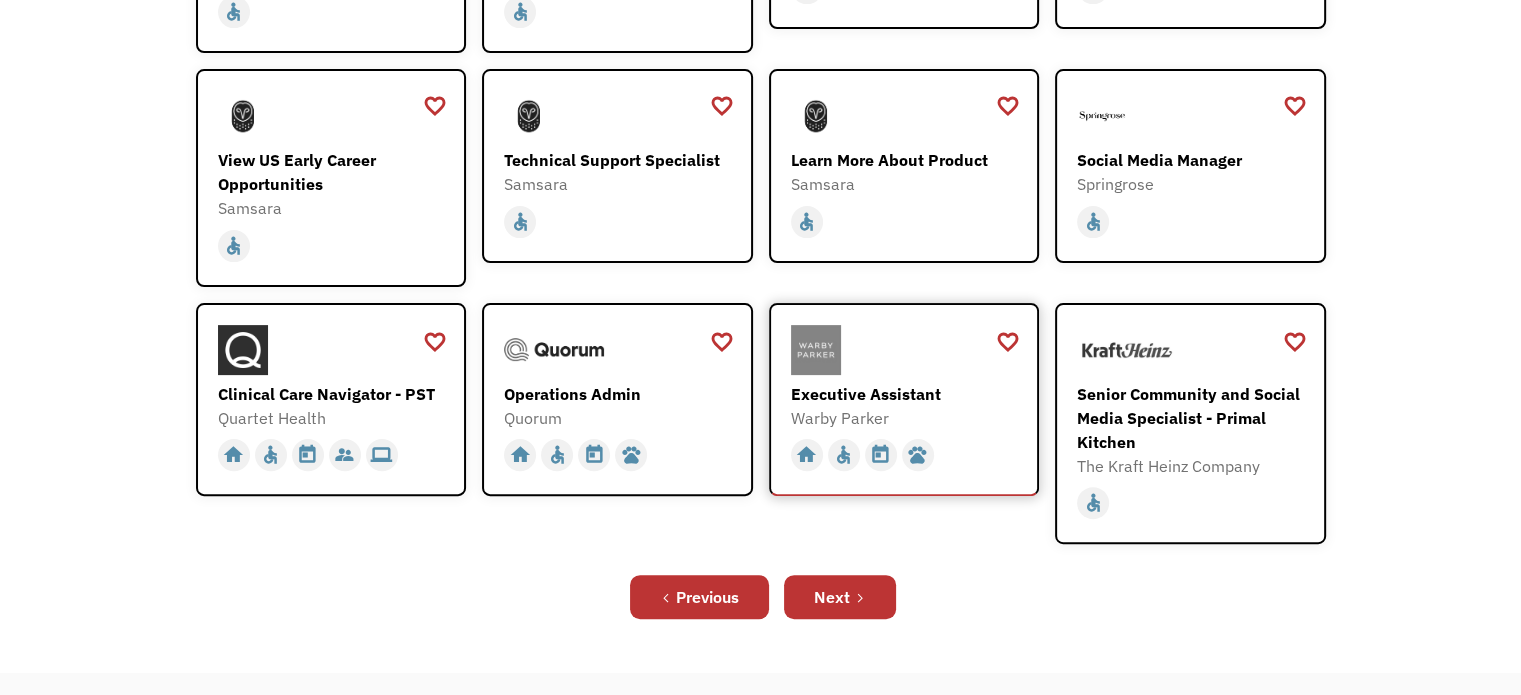 drag, startPoint x: 979, startPoint y: 407, endPoint x: 846, endPoint y: 494, distance: 158.92766 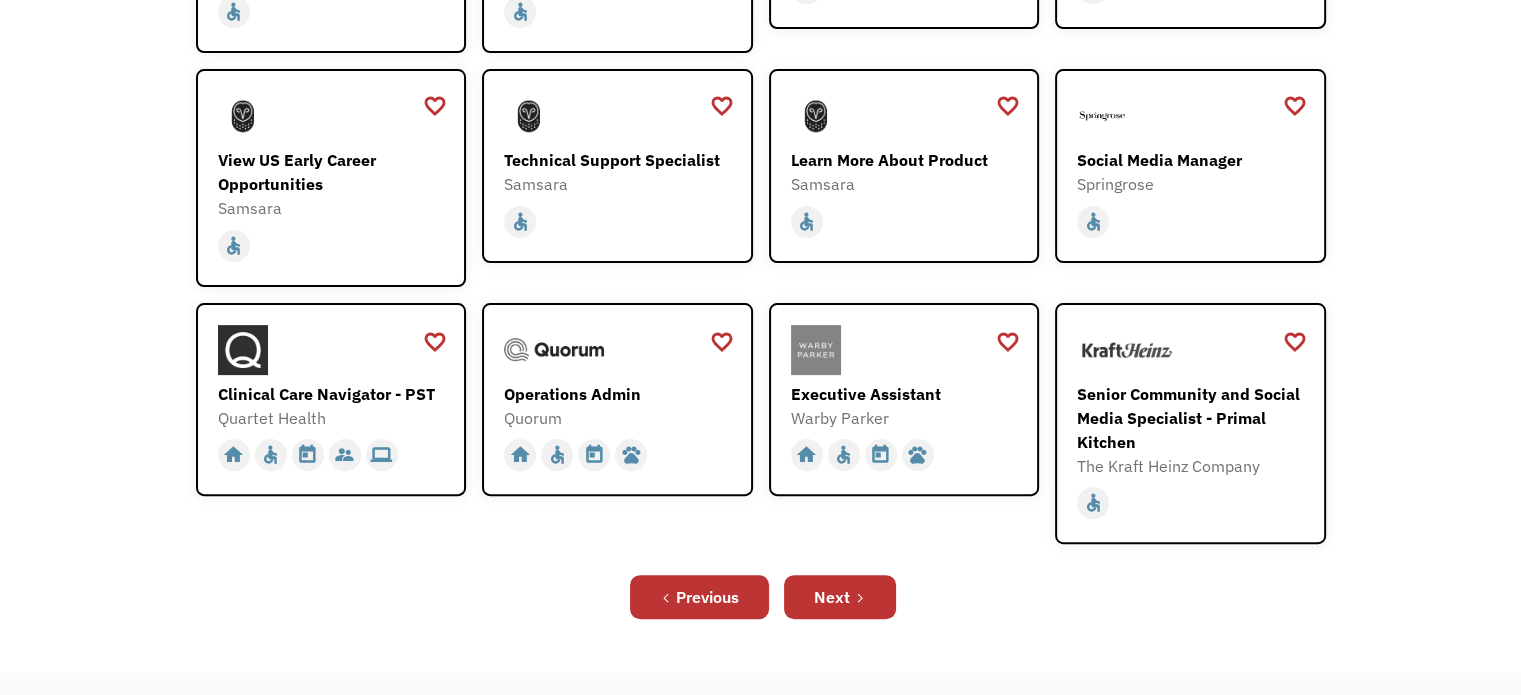 click on "Previous Next" at bounding box center (761, 597) 